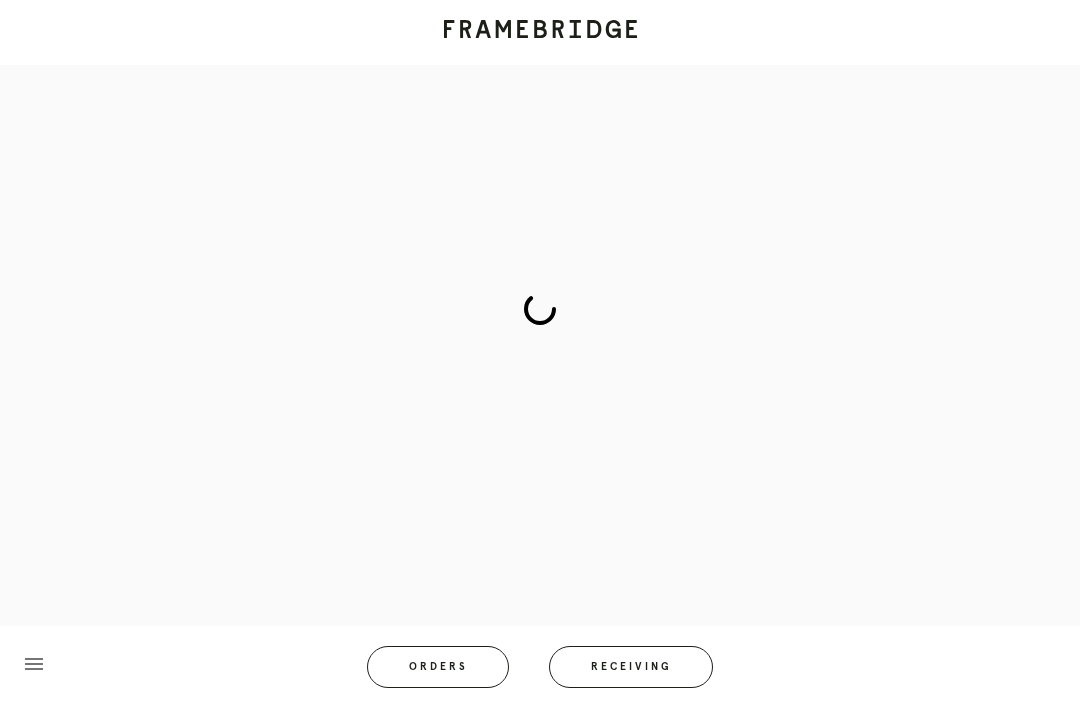 click on "Orders" at bounding box center (438, 667) 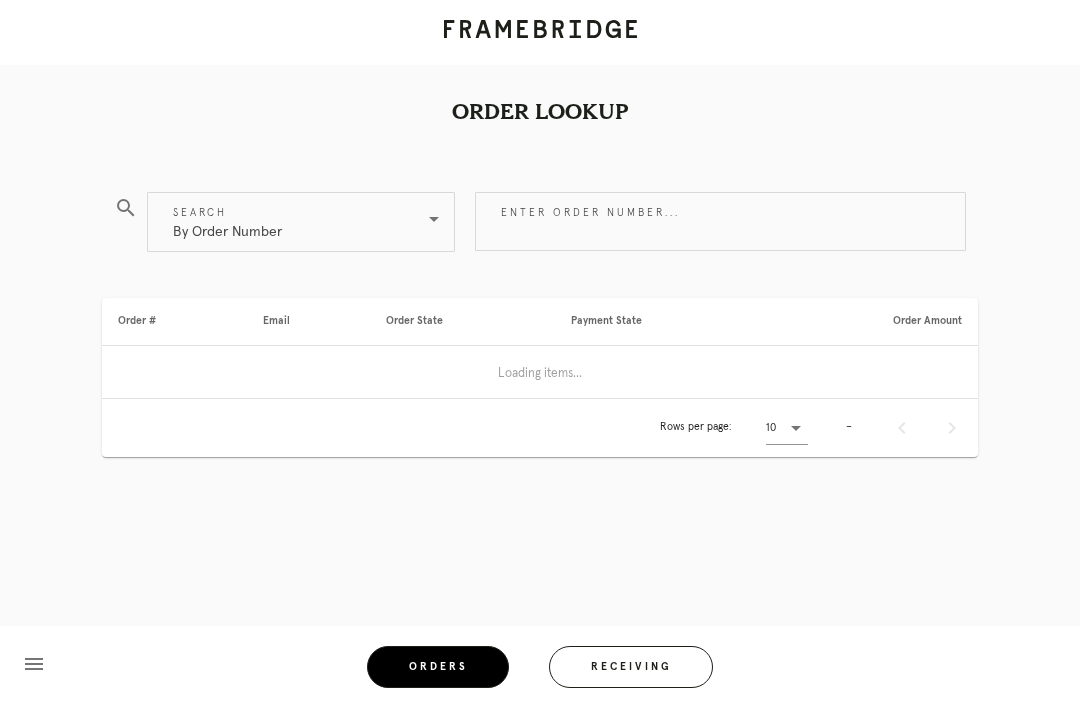 scroll, scrollTop: 64, scrollLeft: 0, axis: vertical 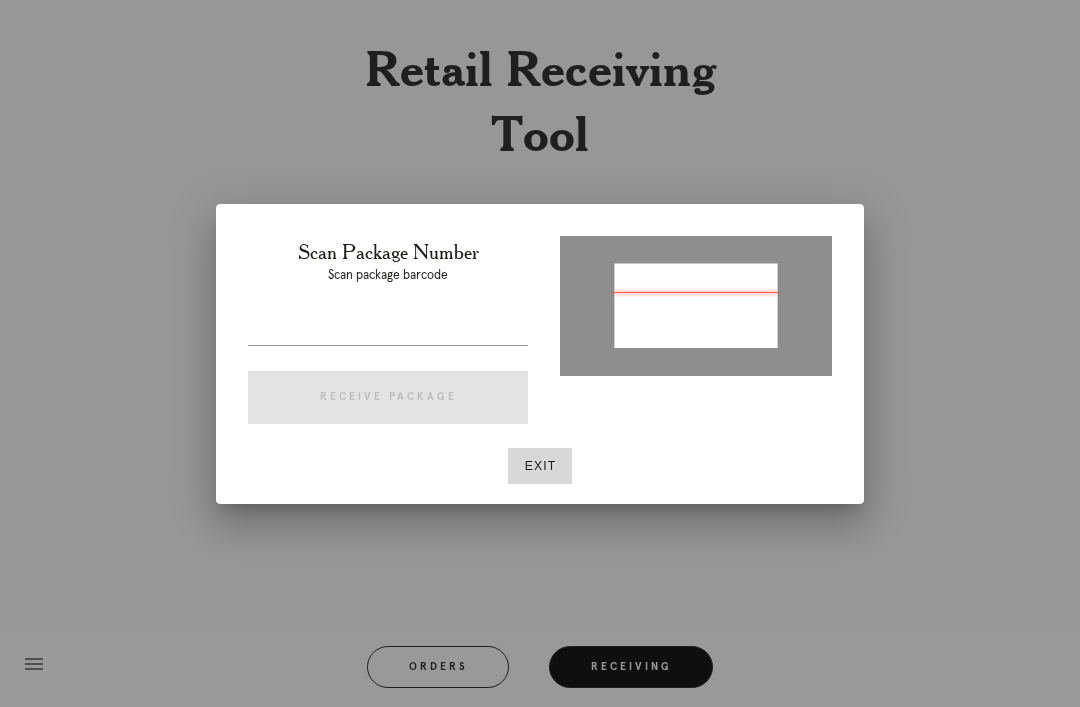 type on "P152205913782322" 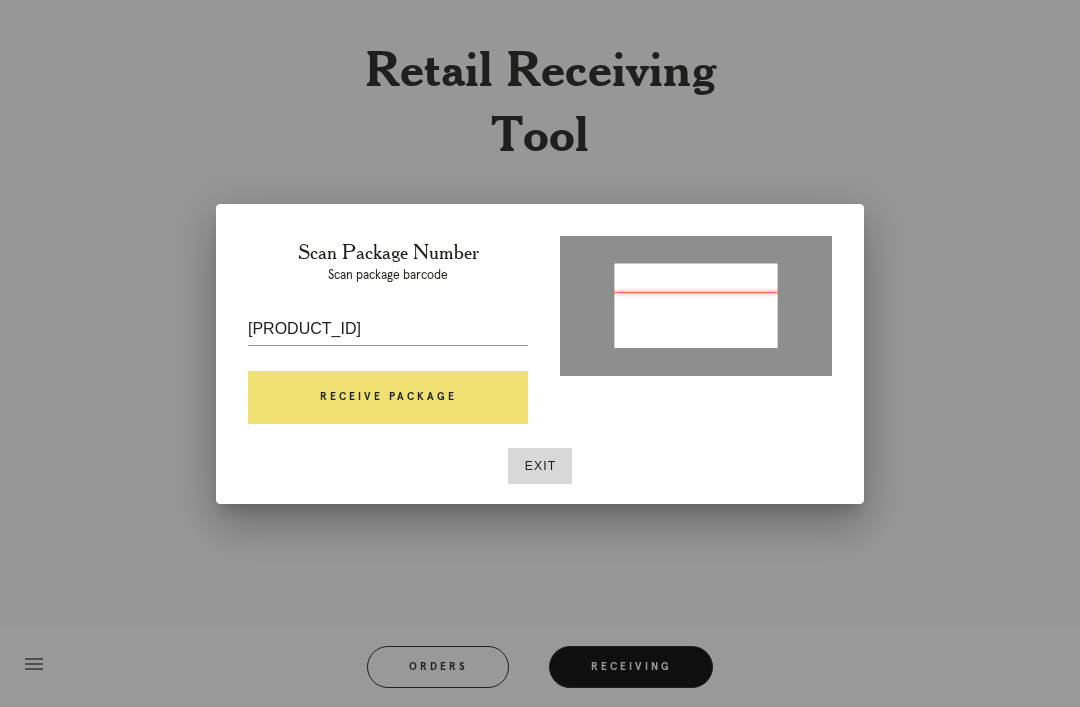 click on "Receive Package" at bounding box center [388, 398] 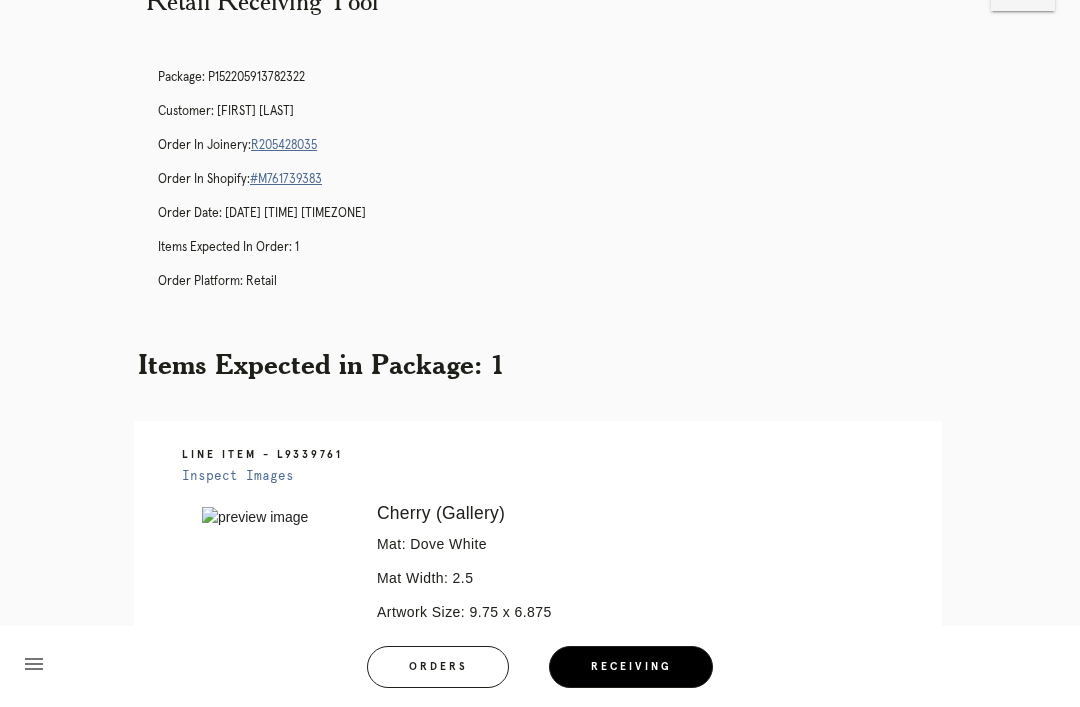 click on "R205428035" at bounding box center [284, 145] 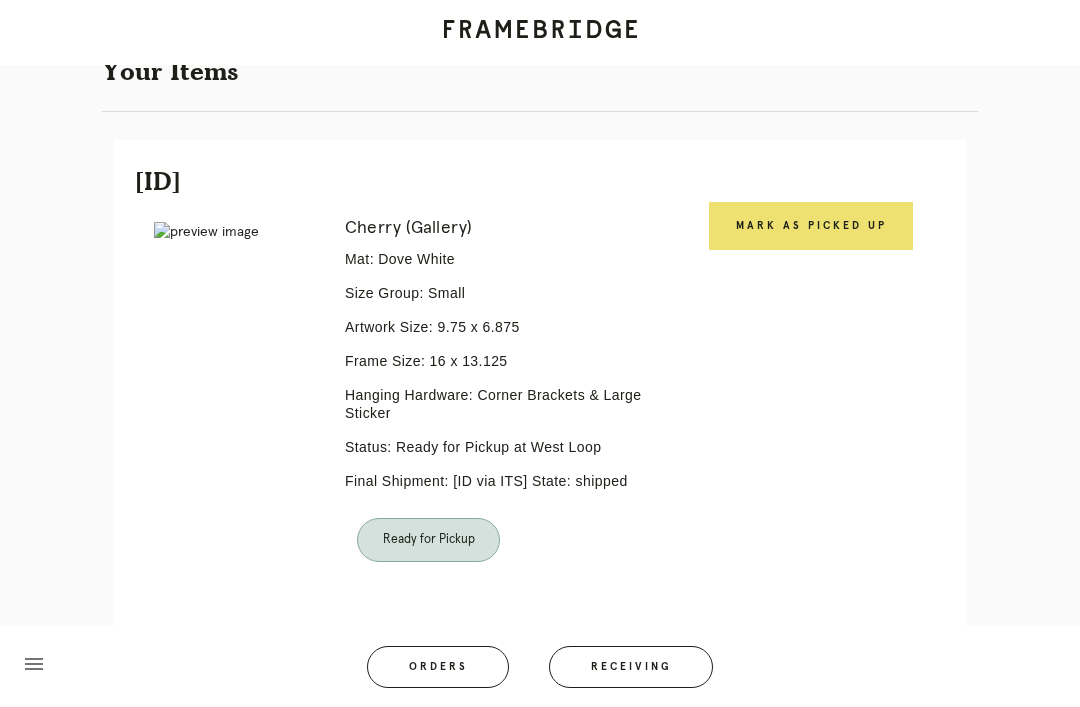 scroll, scrollTop: 451, scrollLeft: 0, axis: vertical 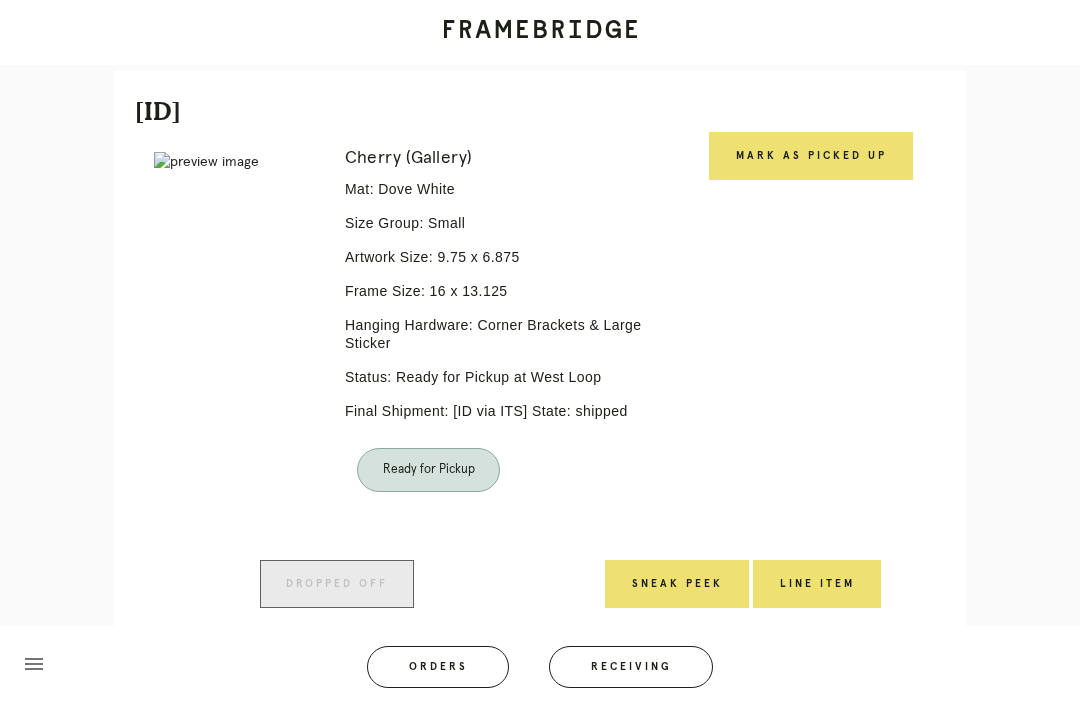 click on "Mark as Picked Up" at bounding box center (811, 156) 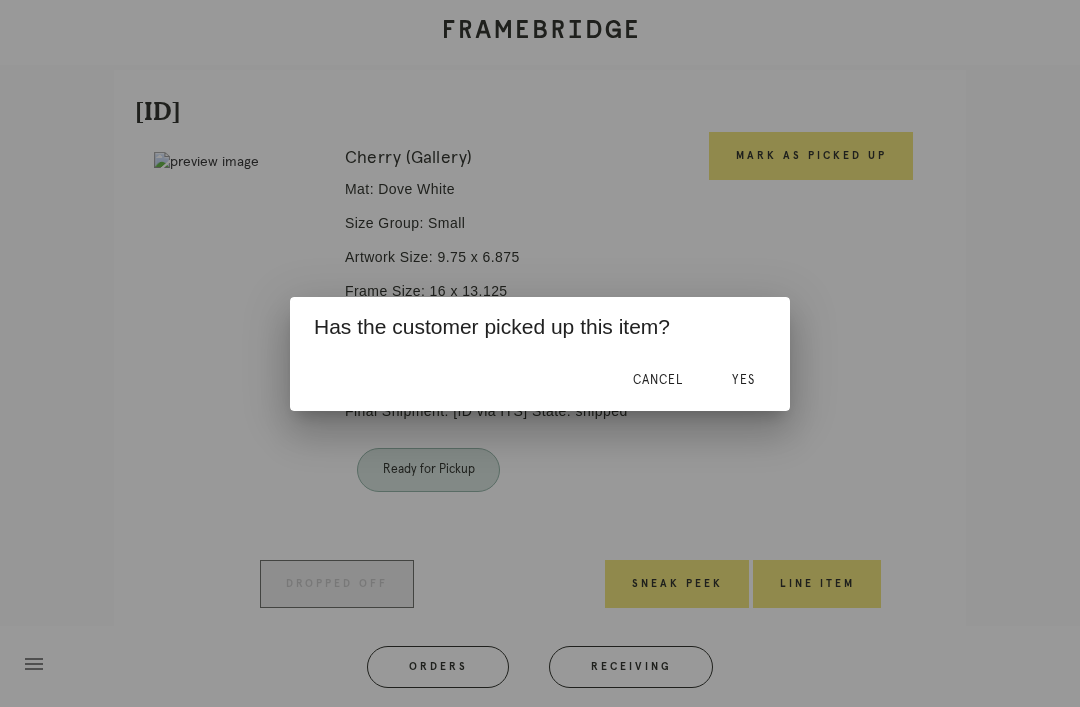 click on "Yes" at bounding box center [743, 381] 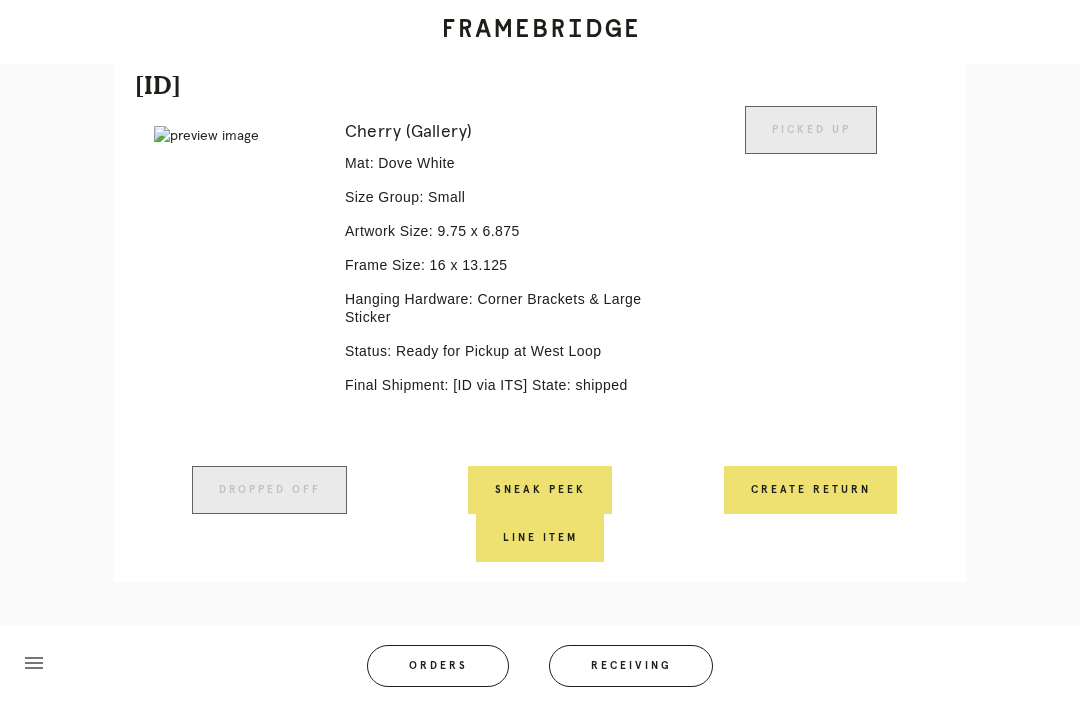 scroll, scrollTop: 497, scrollLeft: 0, axis: vertical 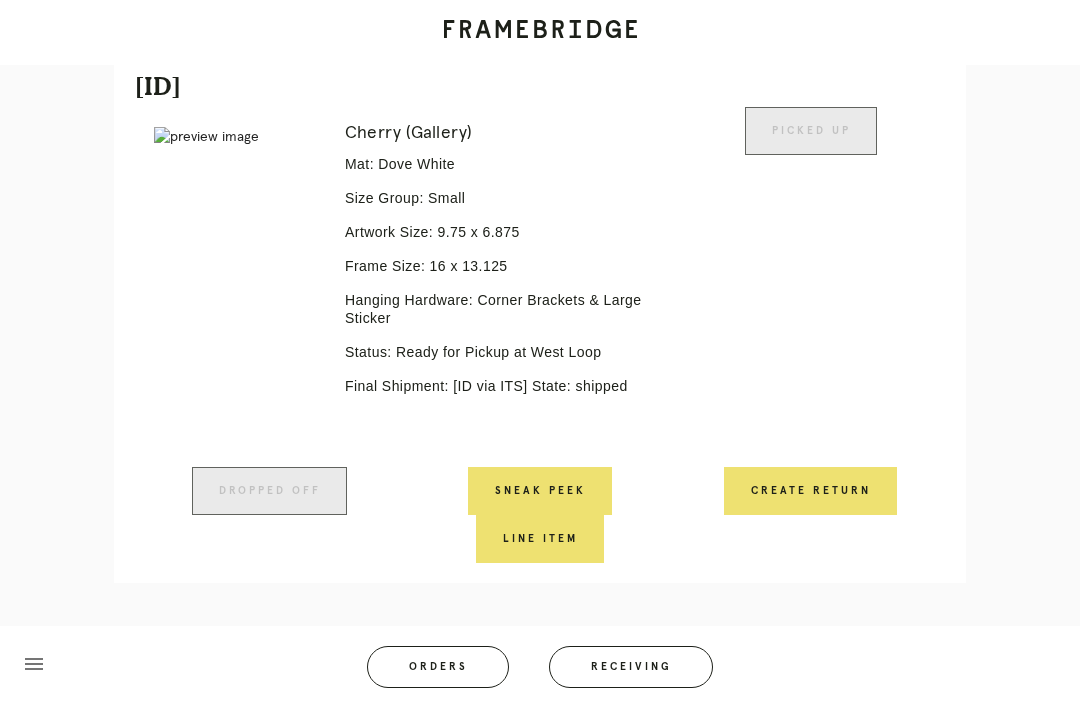 click on "Receiving" at bounding box center (631, 667) 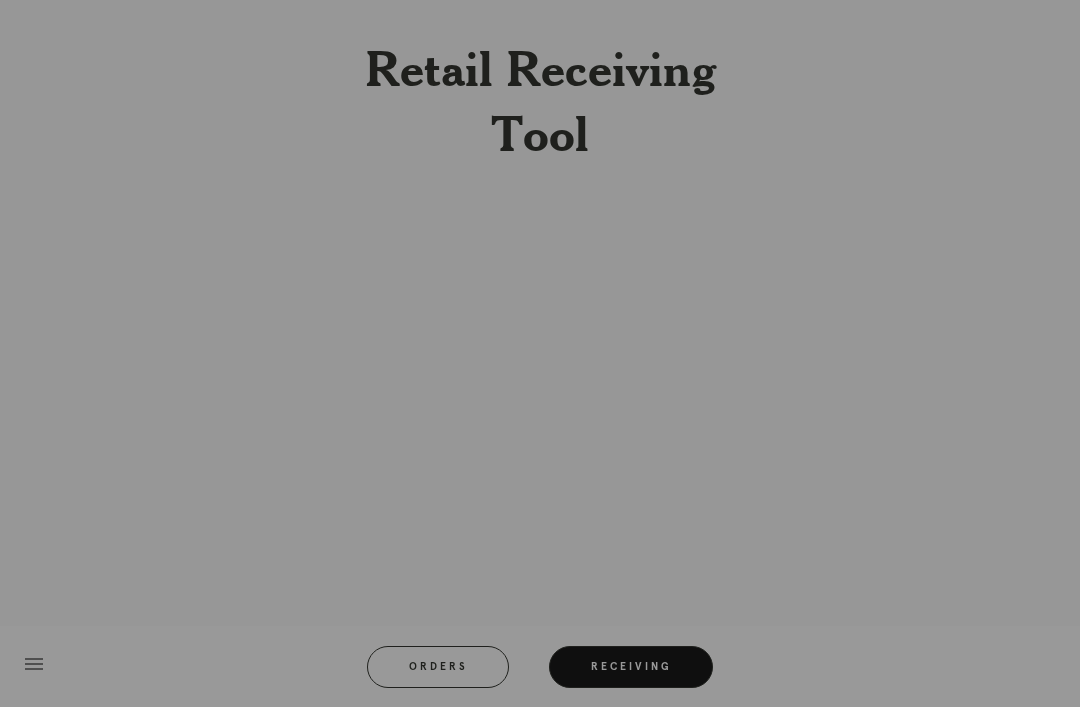 scroll, scrollTop: 64, scrollLeft: 0, axis: vertical 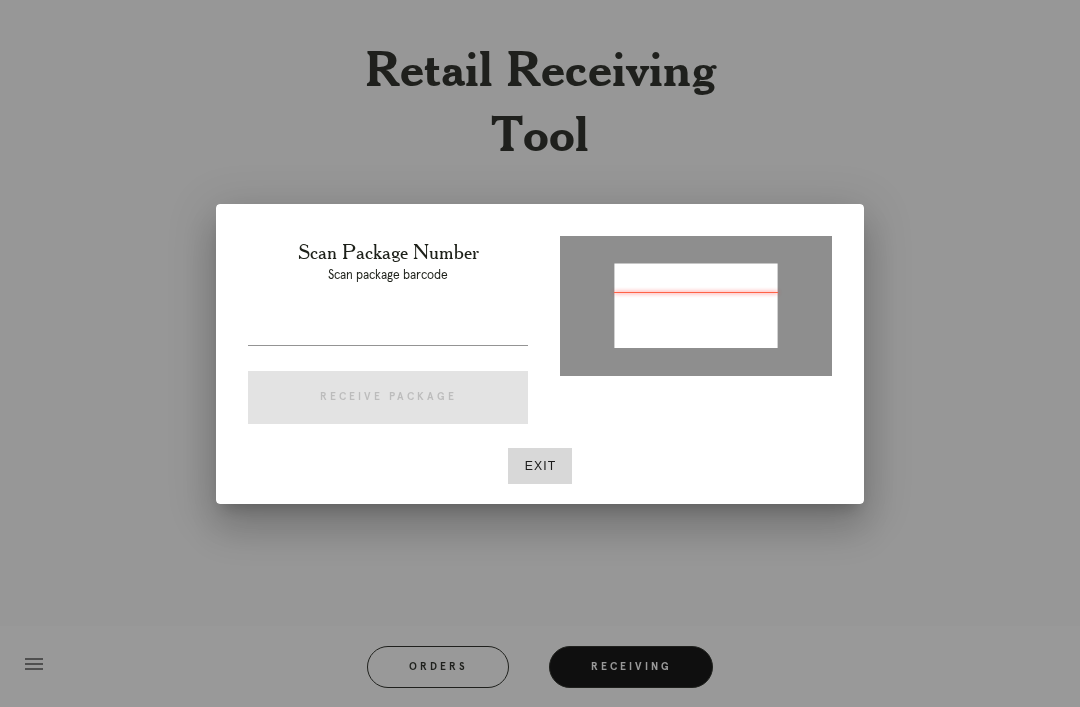 click at bounding box center (696, 304) 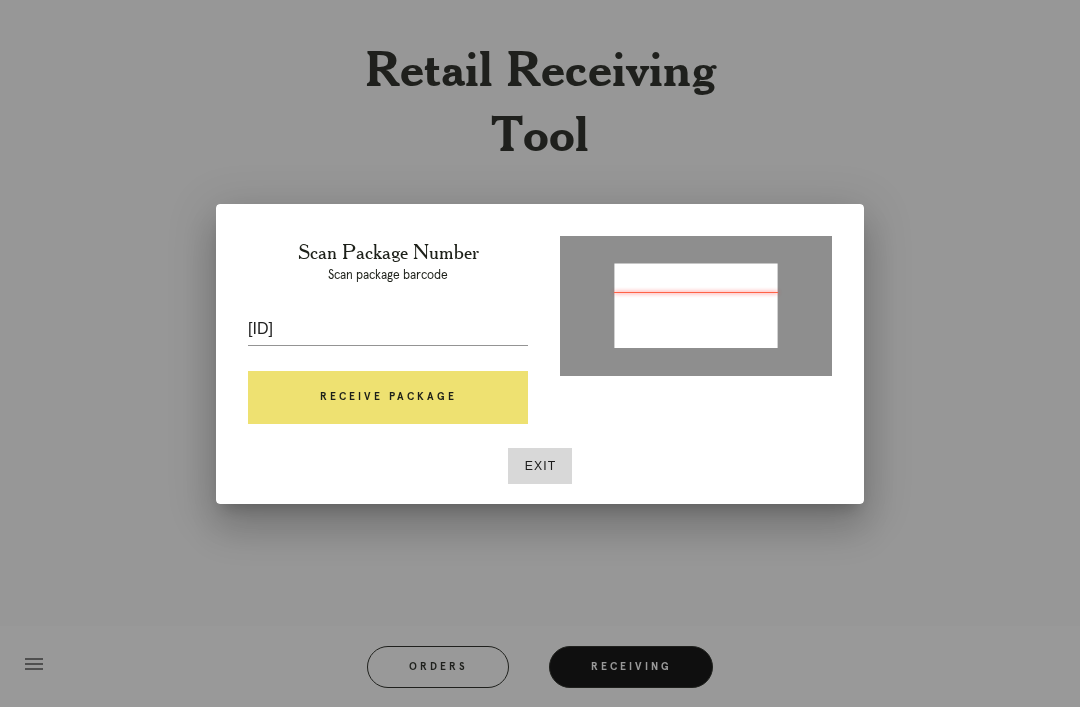 click at bounding box center [696, 307] 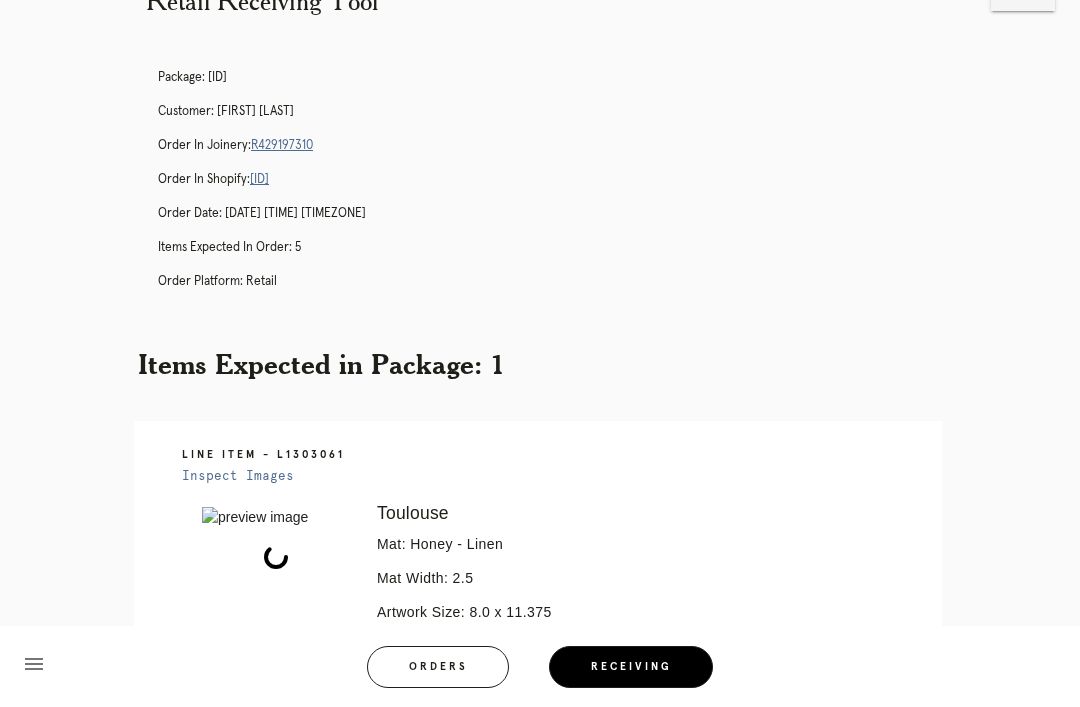 click on "R429197310" at bounding box center (282, 145) 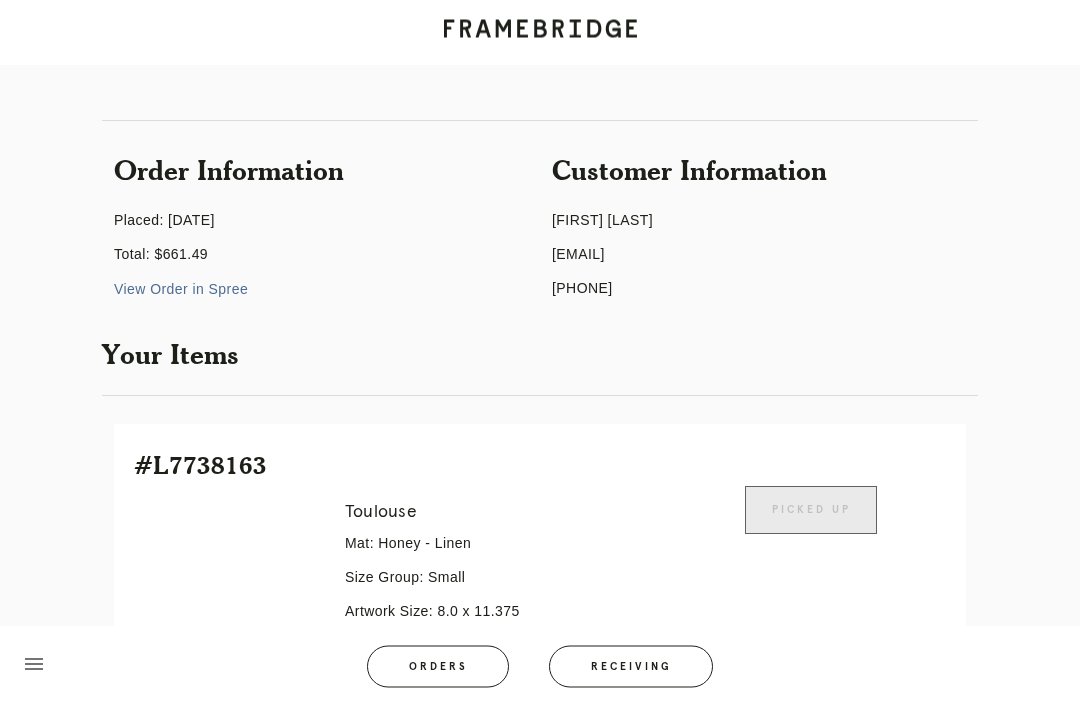 scroll, scrollTop: 0, scrollLeft: 0, axis: both 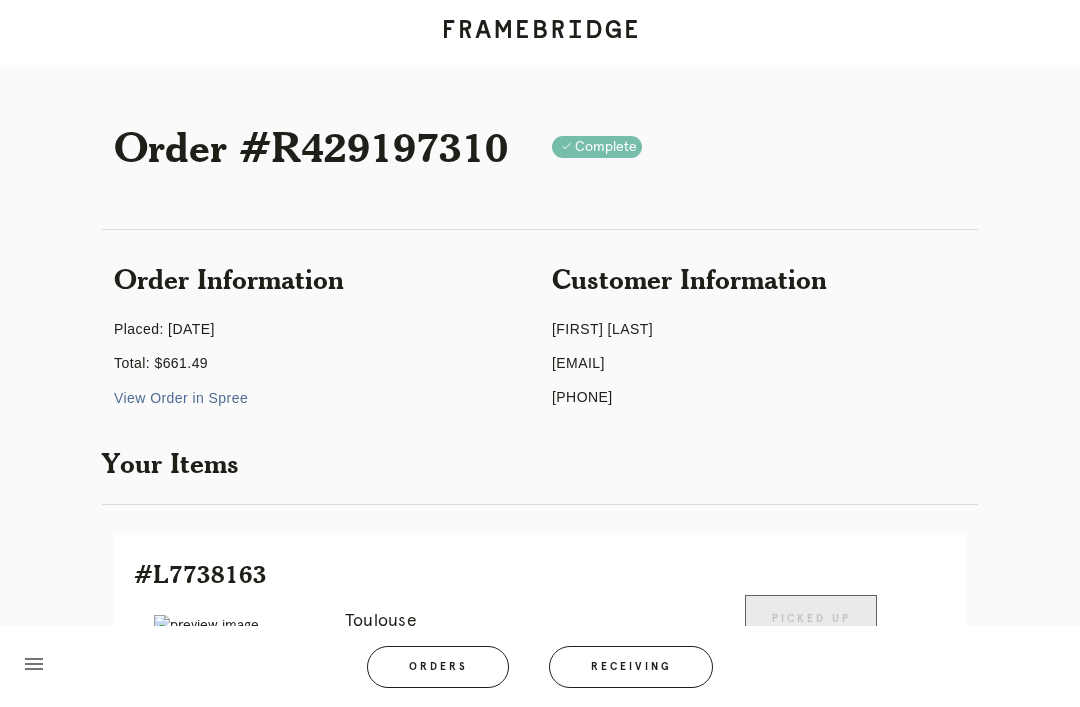 click on "Orders" at bounding box center (438, 667) 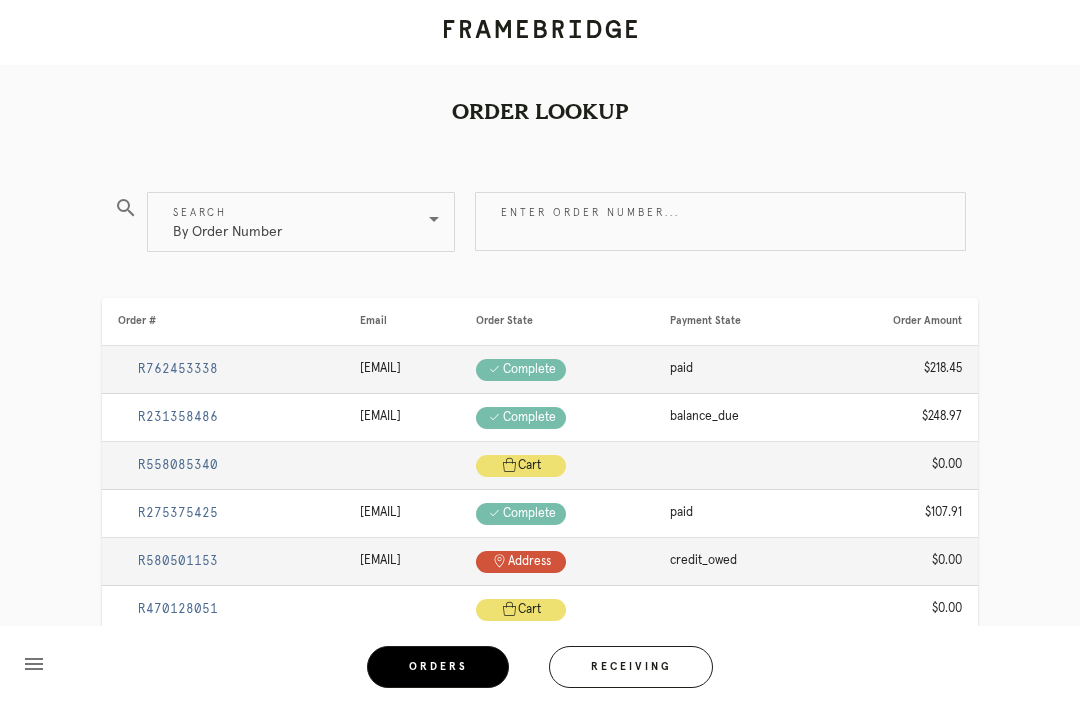 click on "By Order Number" at bounding box center [287, 222] 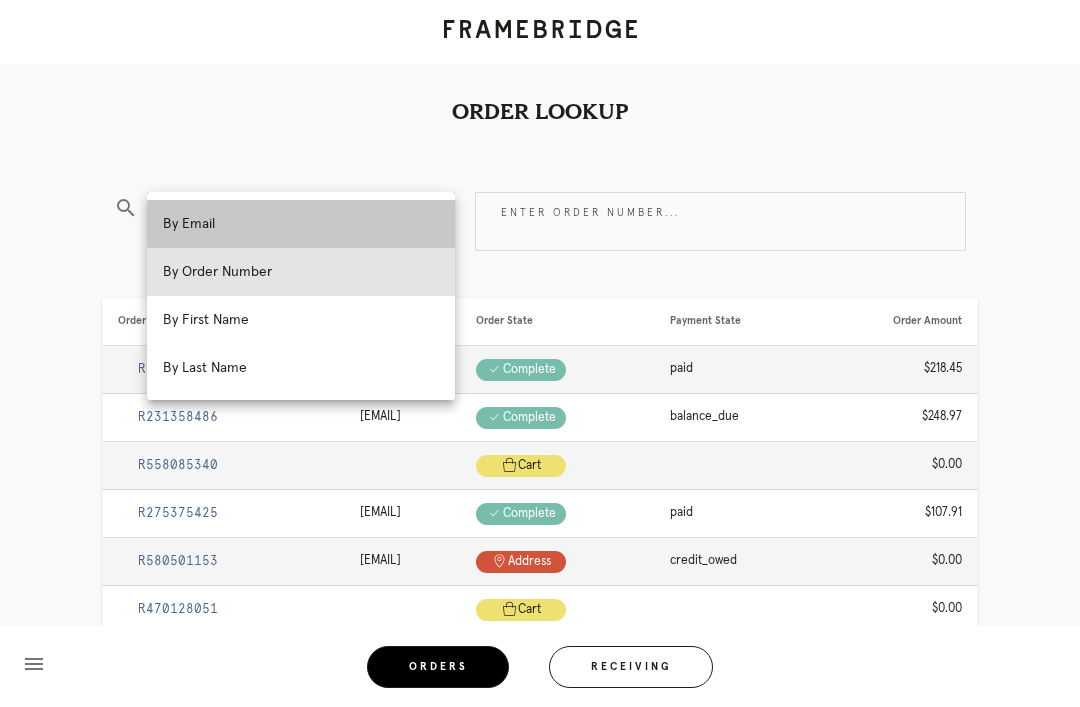 click on "By Email" at bounding box center [301, 224] 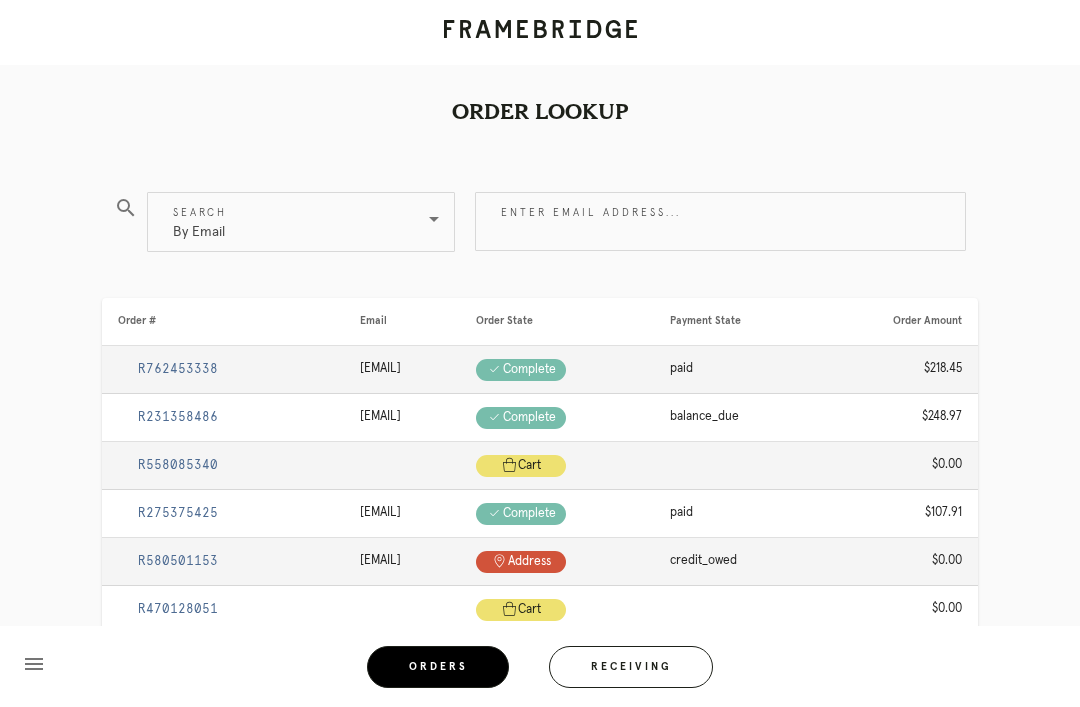 click on "Enter email address..." at bounding box center [720, 221] 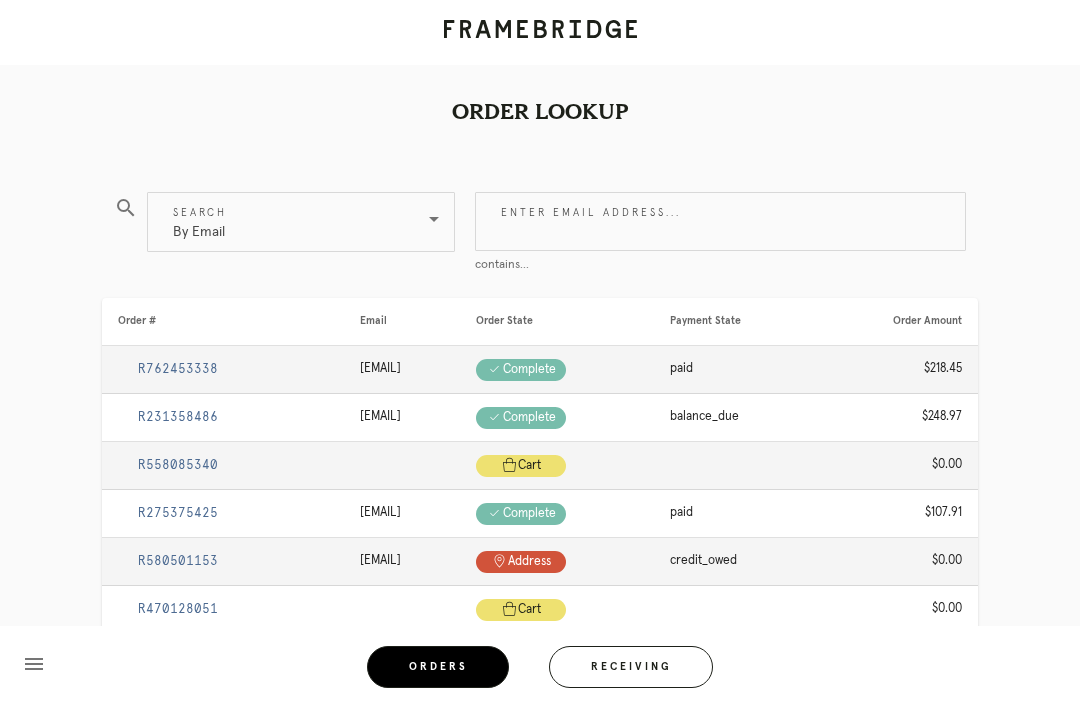 click on "Enter email address..." at bounding box center [720, 221] 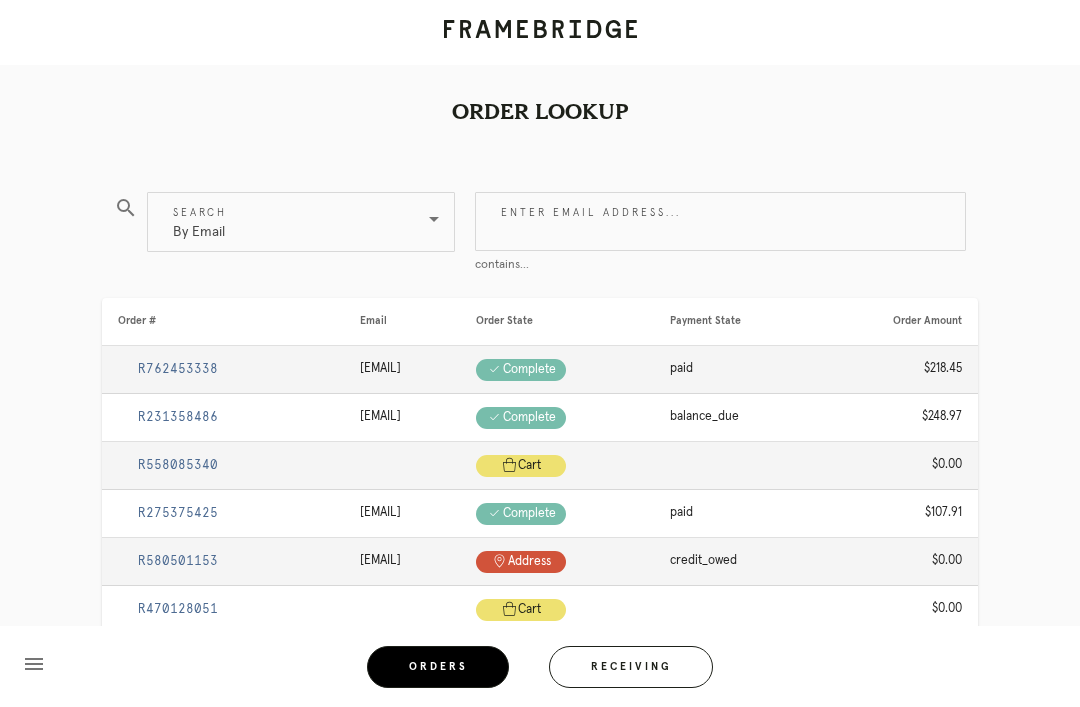 paste on "[EMAIL]" 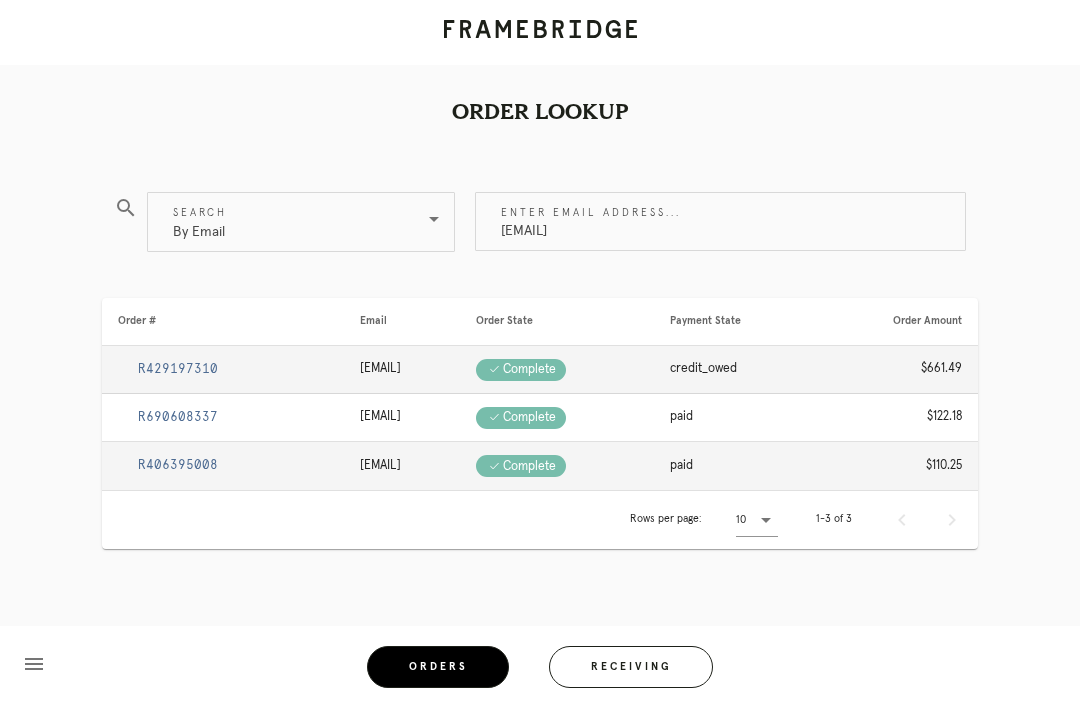 click on "R690608337" at bounding box center [178, 417] 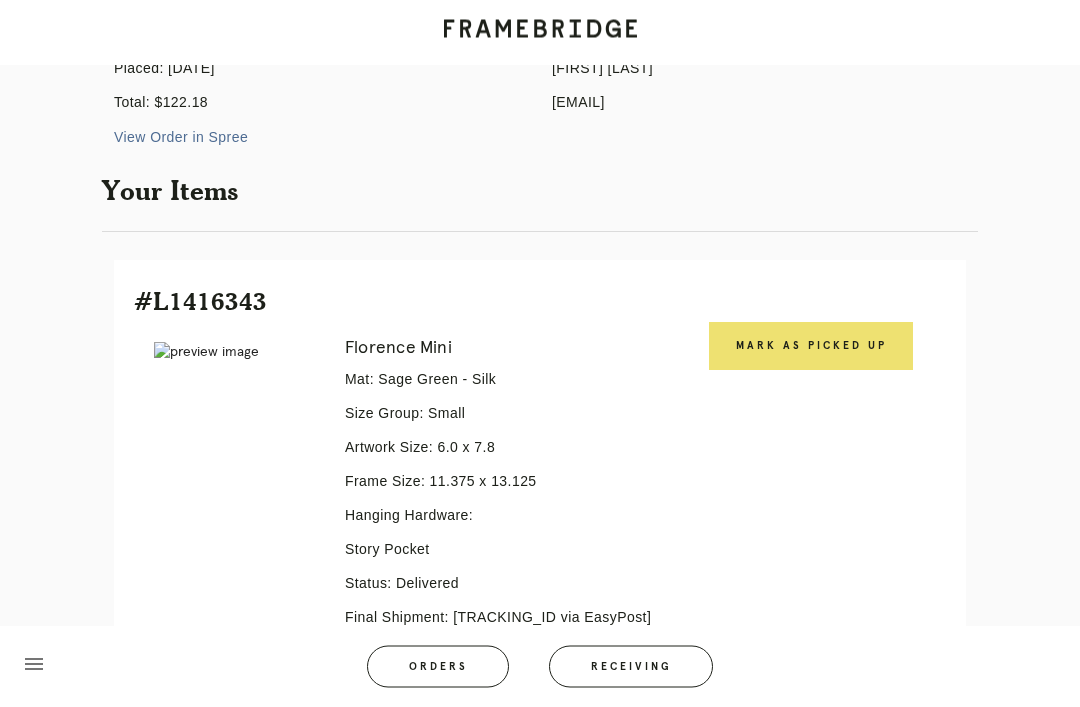 scroll, scrollTop: 269, scrollLeft: 0, axis: vertical 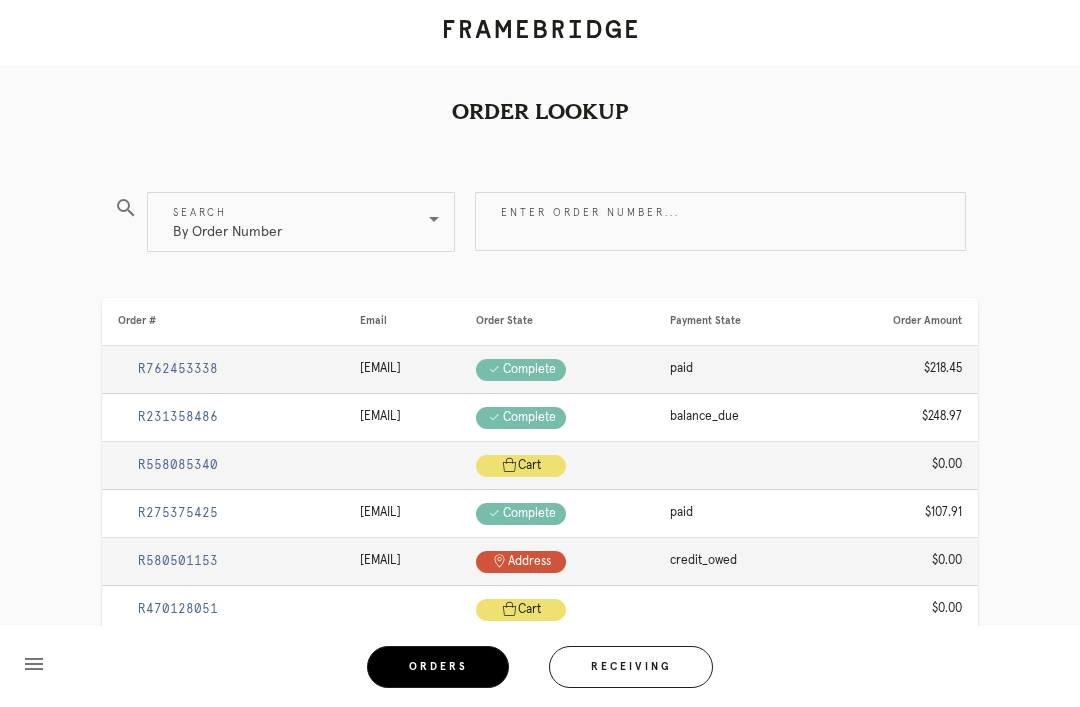click on "By Order Number" at bounding box center (287, 222) 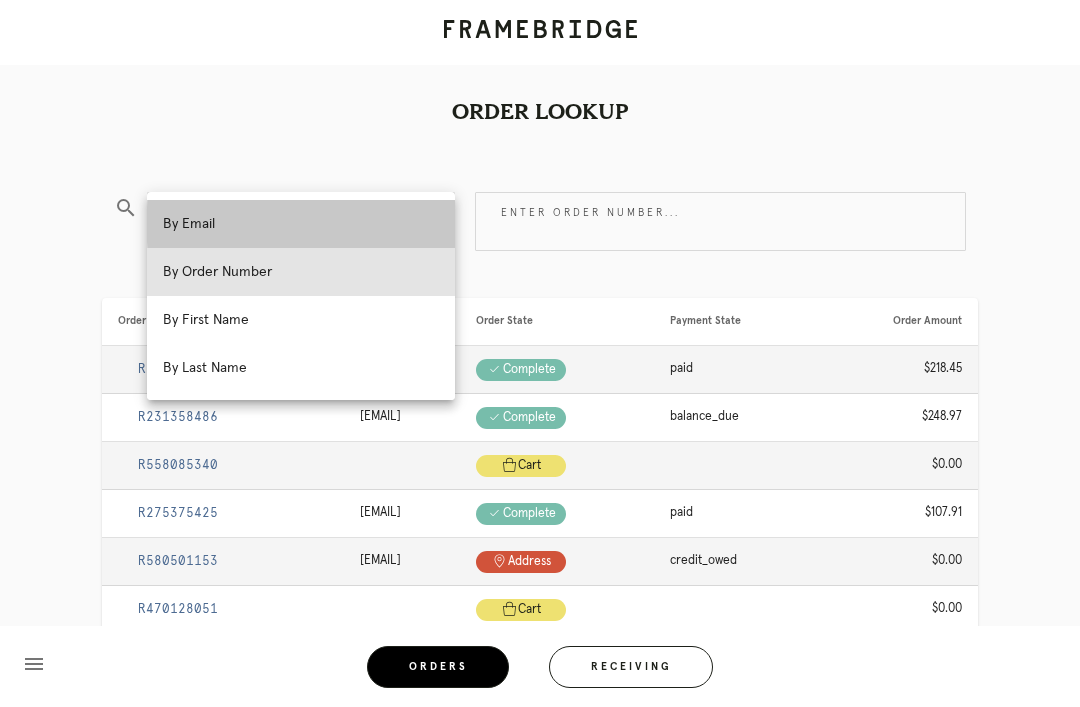 click on "By Email" at bounding box center [301, 224] 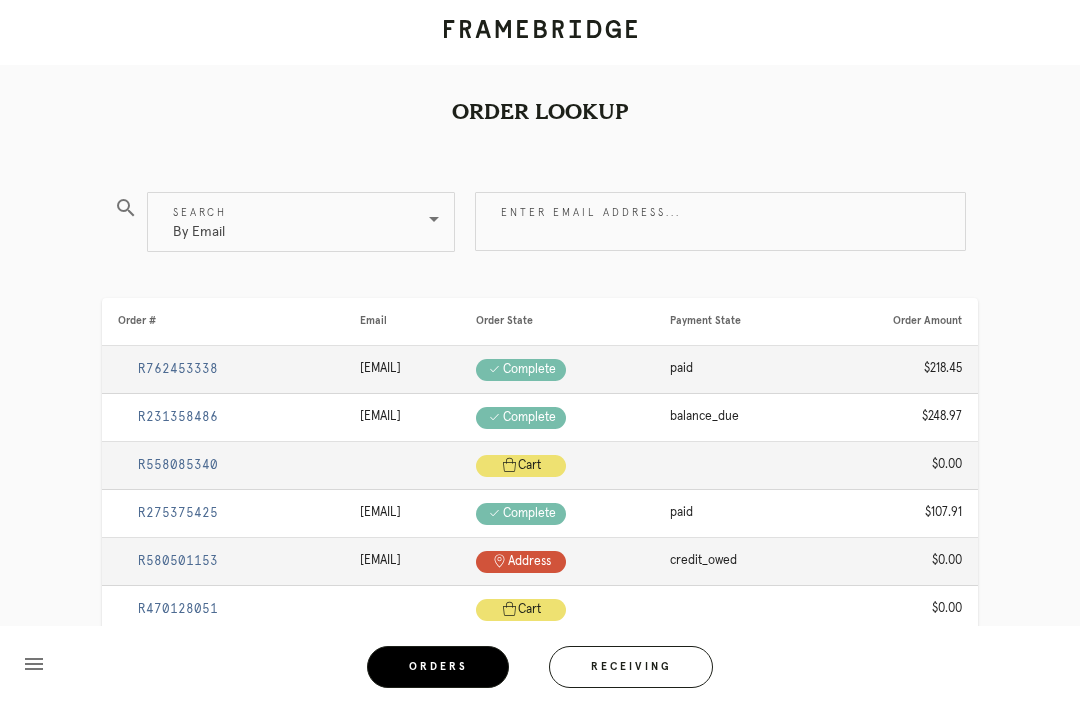click on "Enter email address..." at bounding box center [720, 221] 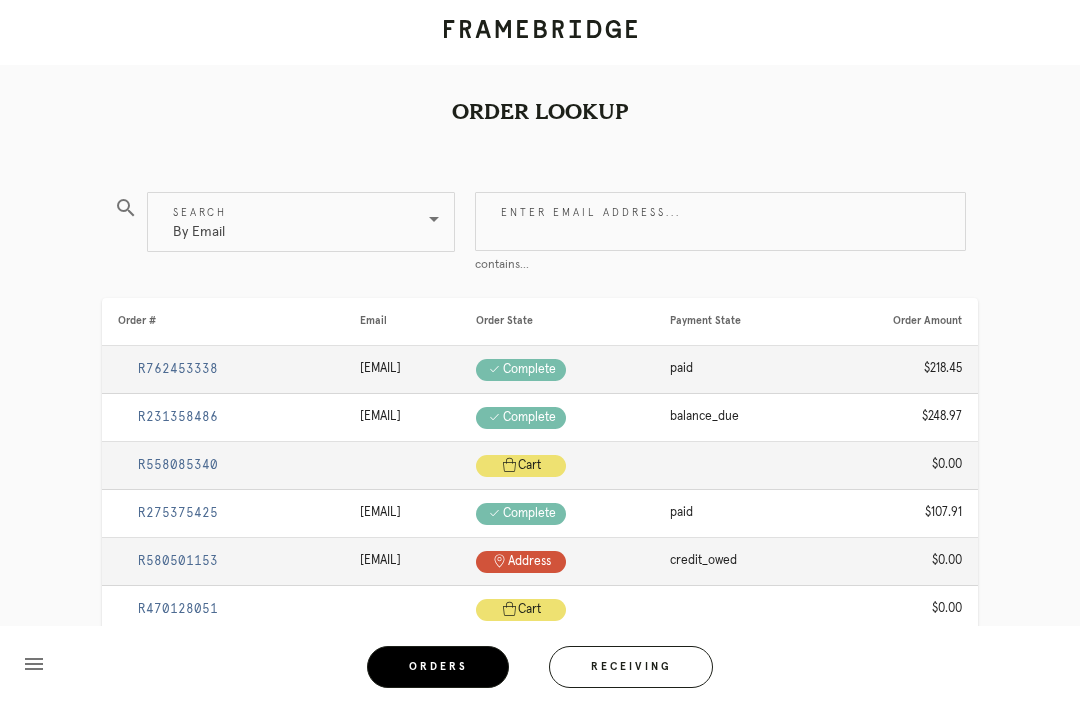 click on "Enter email address..." at bounding box center [720, 221] 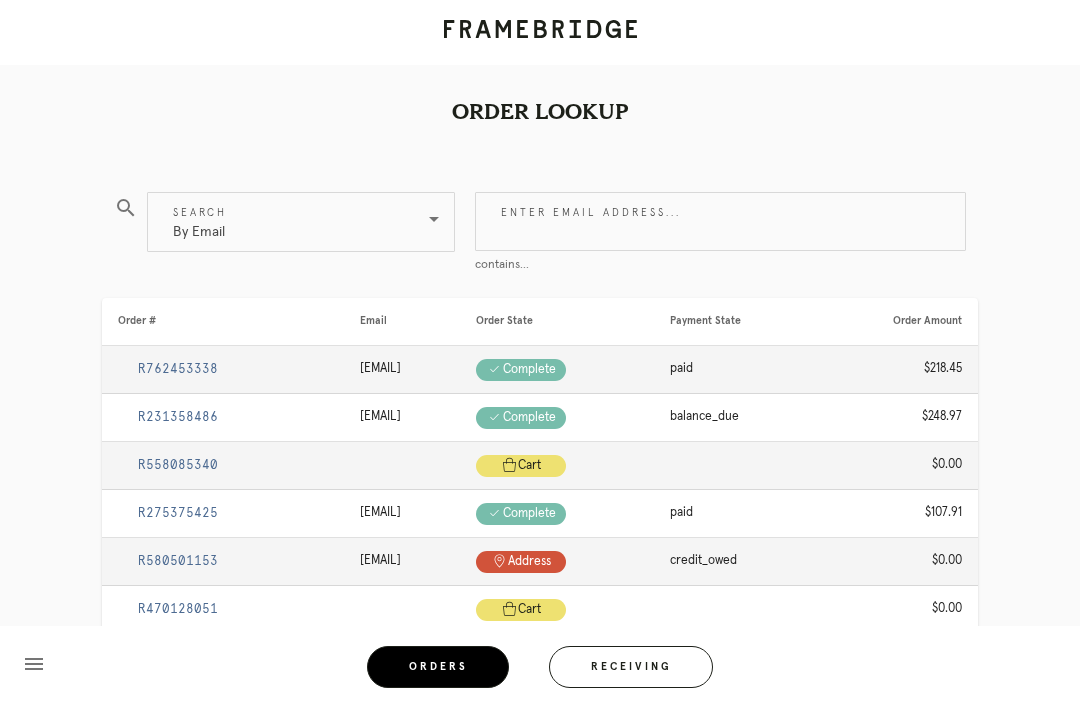 paste on "[EMAIL]" 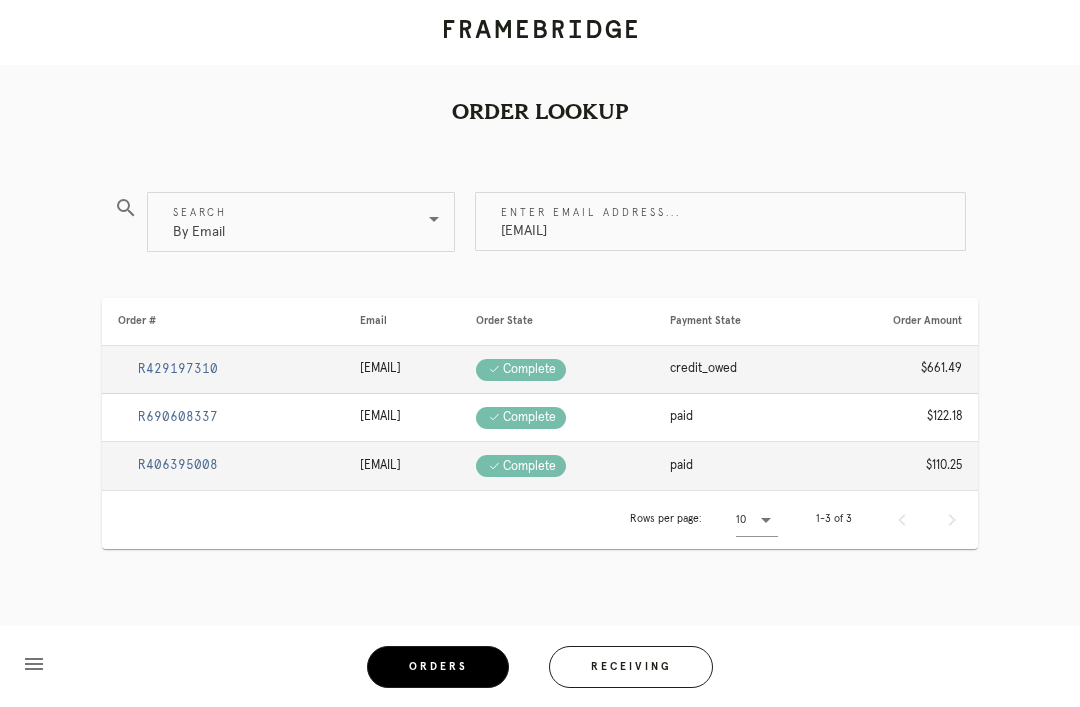 click on "R406395008" at bounding box center [178, 465] 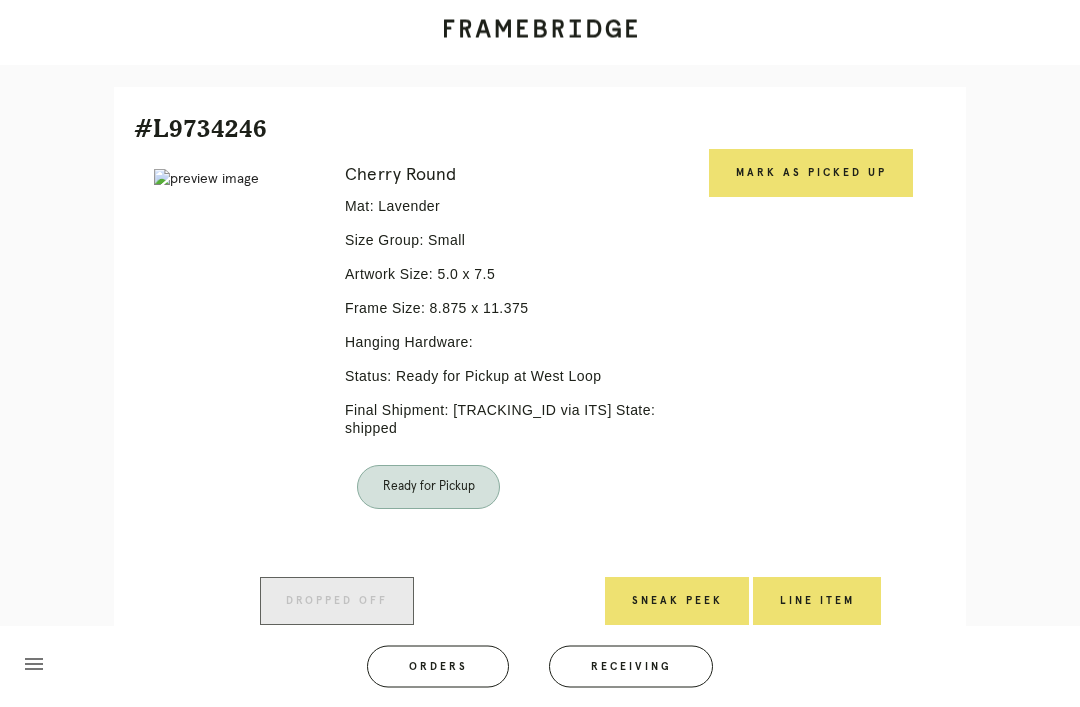 scroll, scrollTop: 446, scrollLeft: 0, axis: vertical 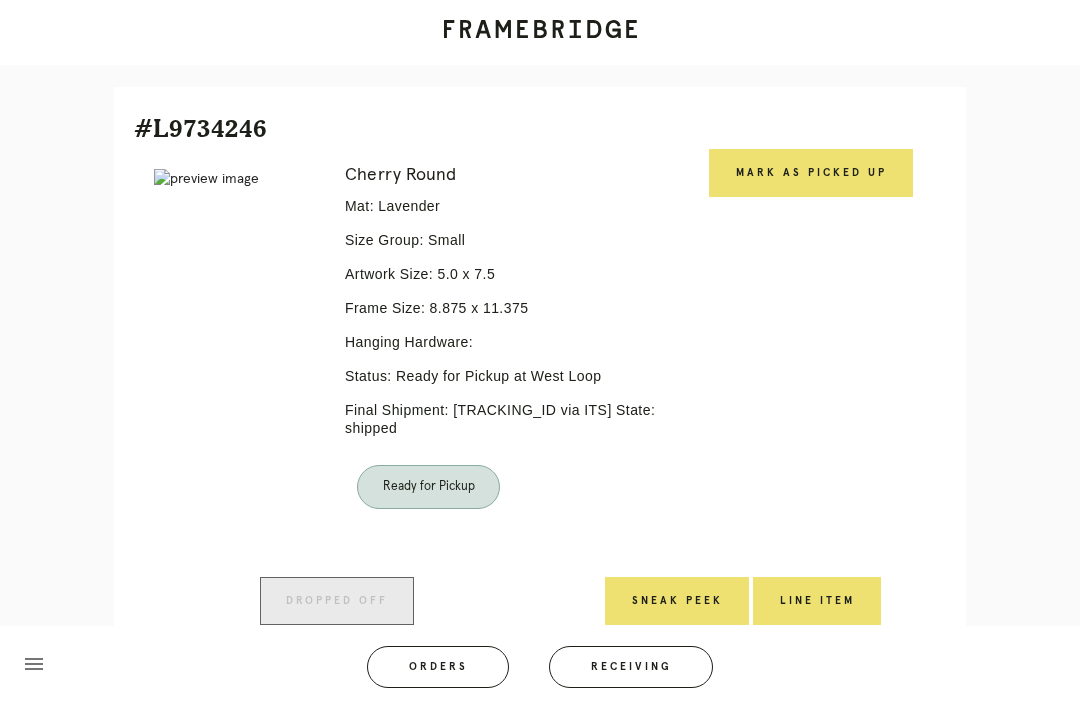 click on "Mark as Picked Up" at bounding box center [811, 173] 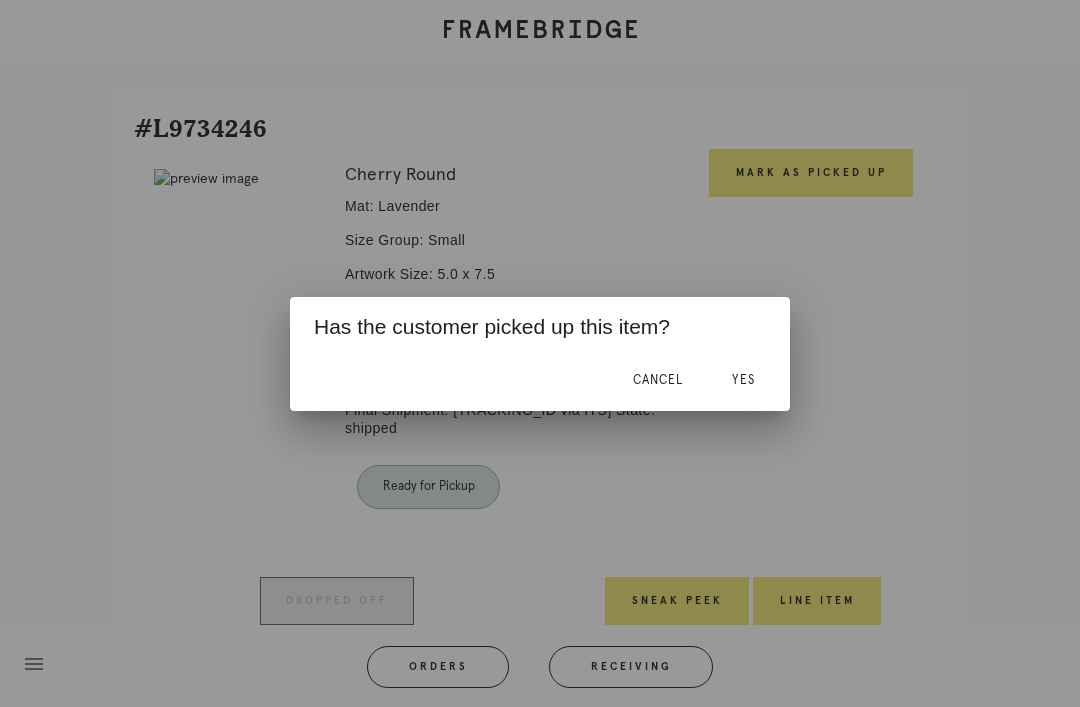click on "Yes" at bounding box center (743, 381) 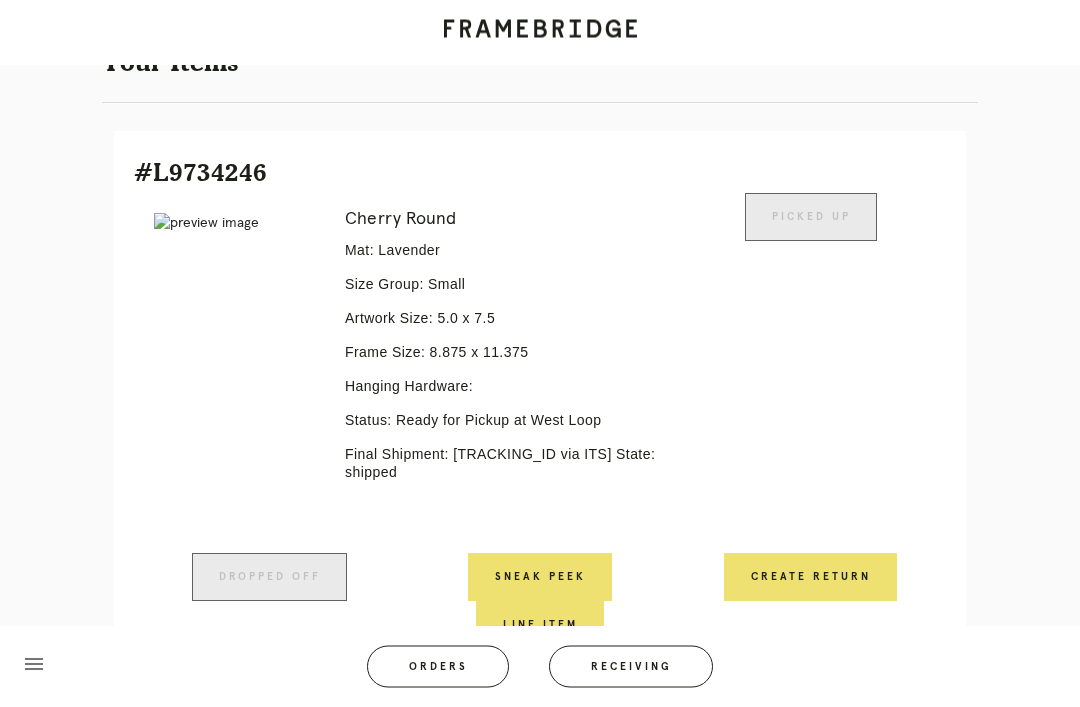 scroll, scrollTop: 345, scrollLeft: 0, axis: vertical 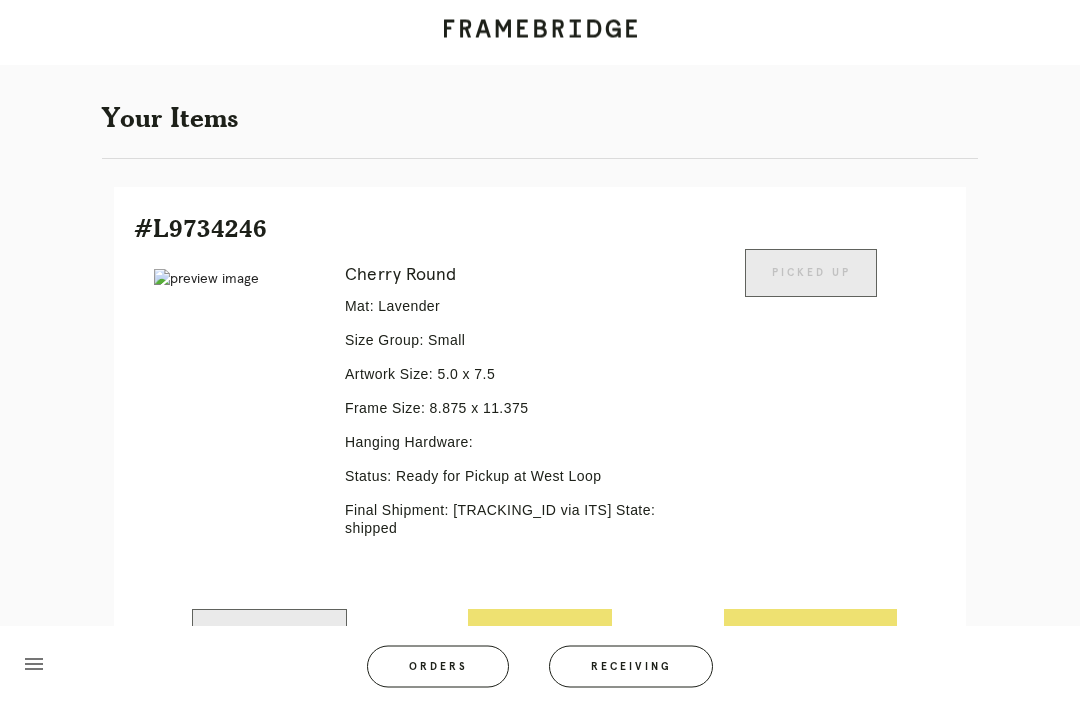 click on "Orders" at bounding box center [438, 667] 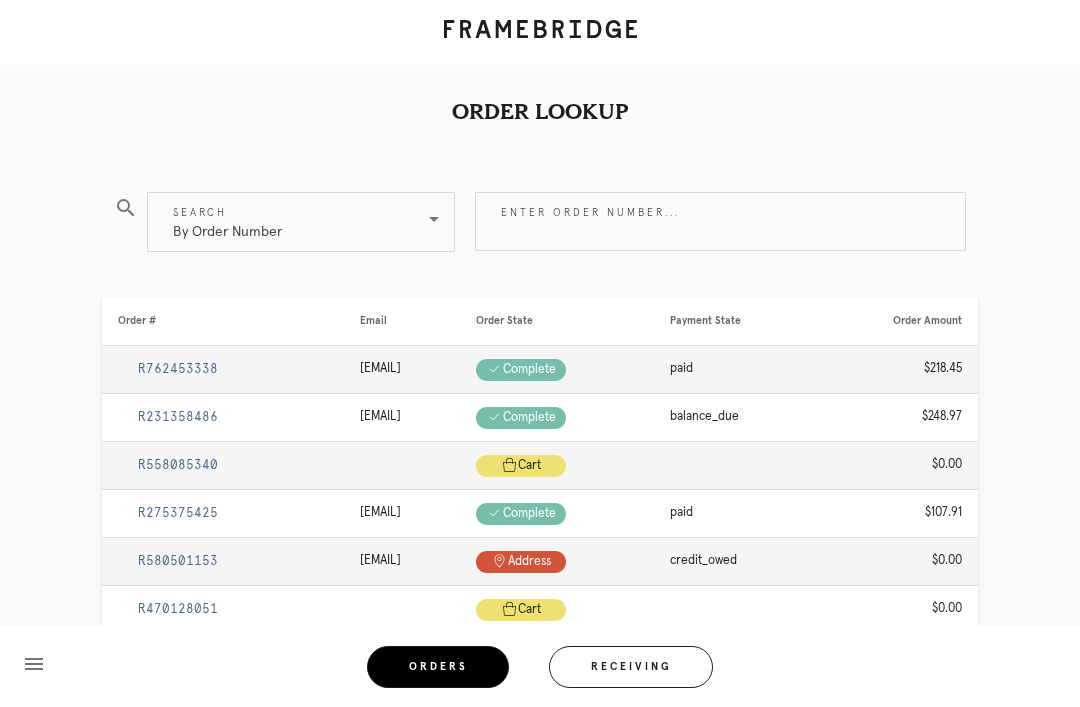 click on "By Order Number" at bounding box center (287, 222) 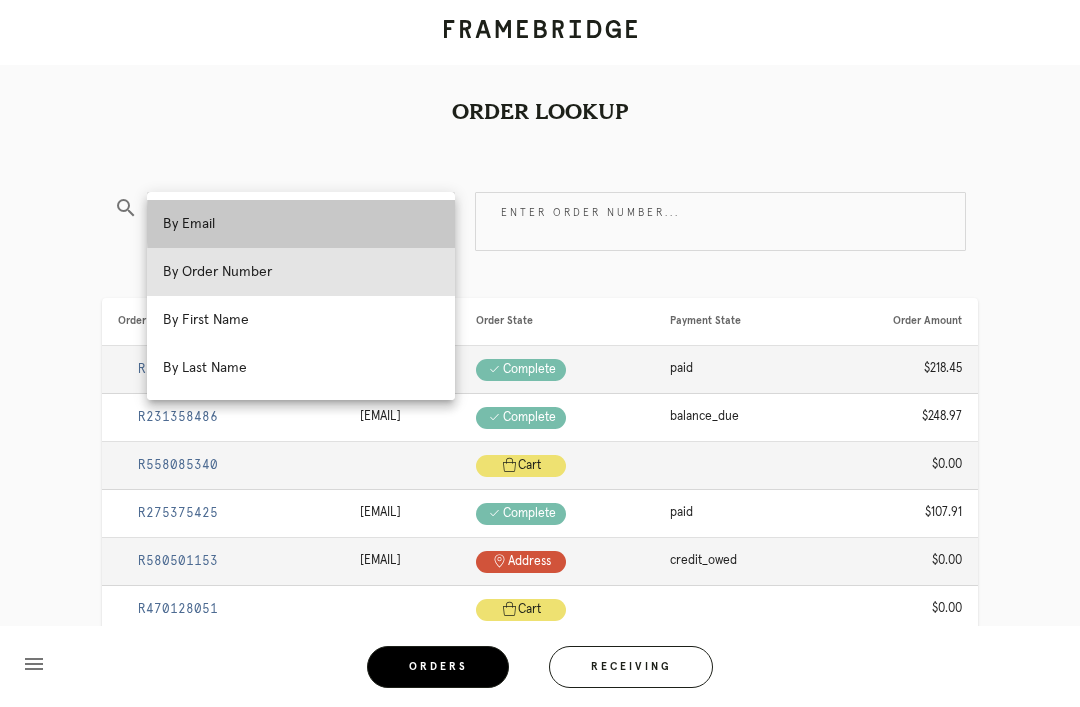 click on "By Email" at bounding box center (301, 224) 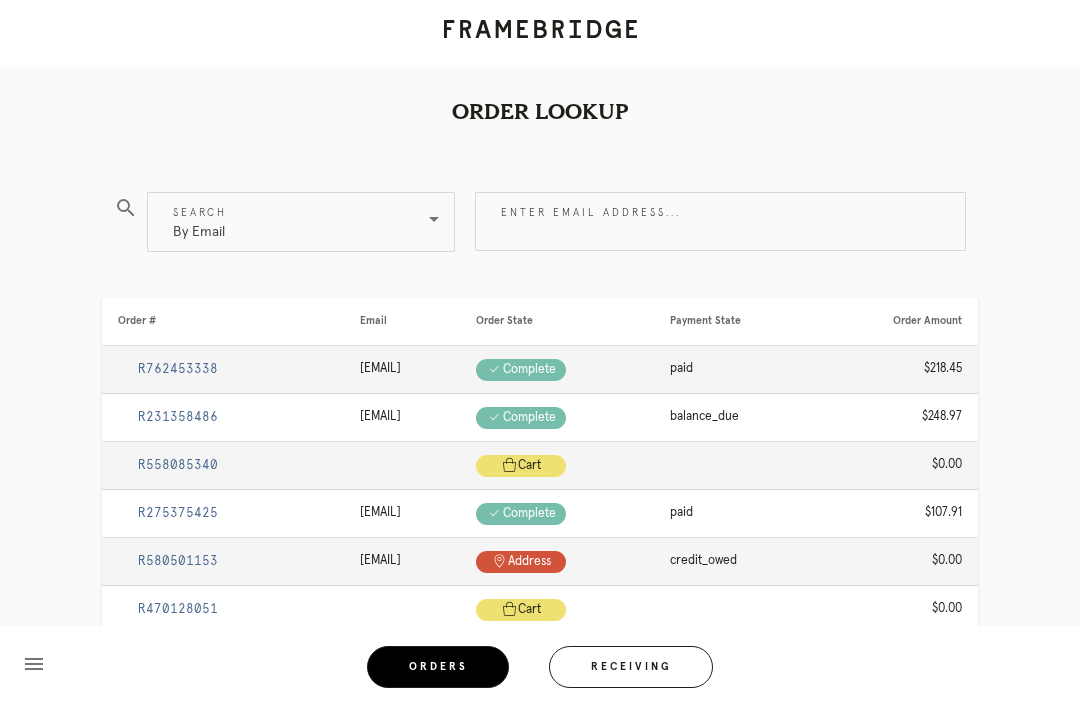 click on "Enter email address..." at bounding box center (720, 221) 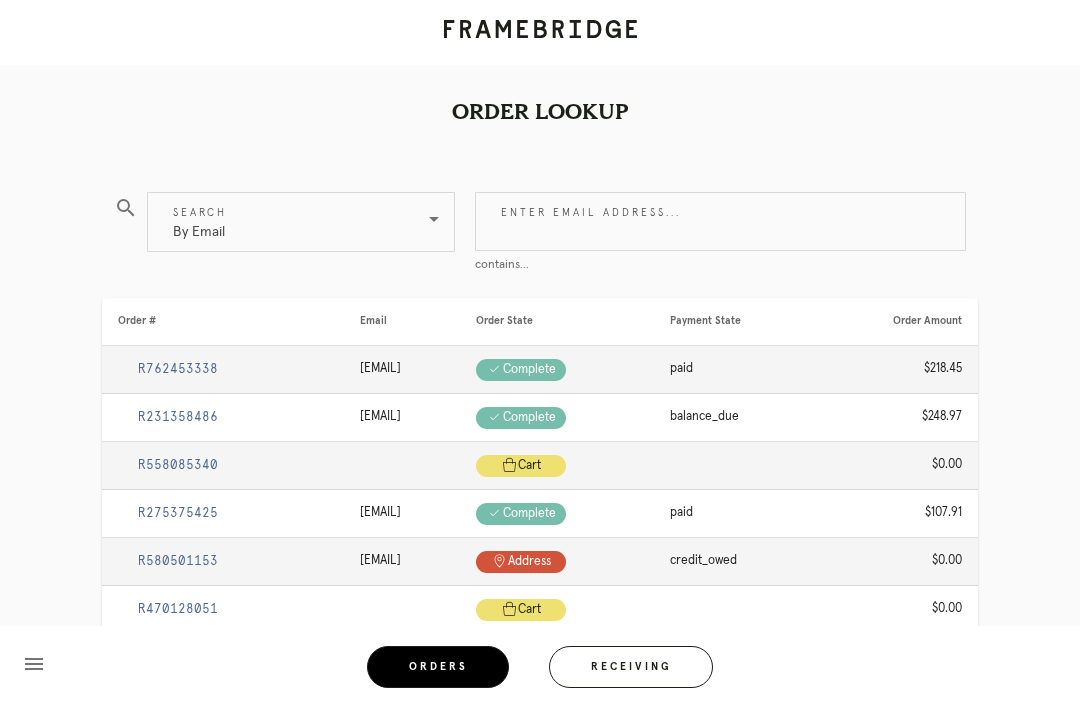 click on "Enter email address..." at bounding box center [720, 221] 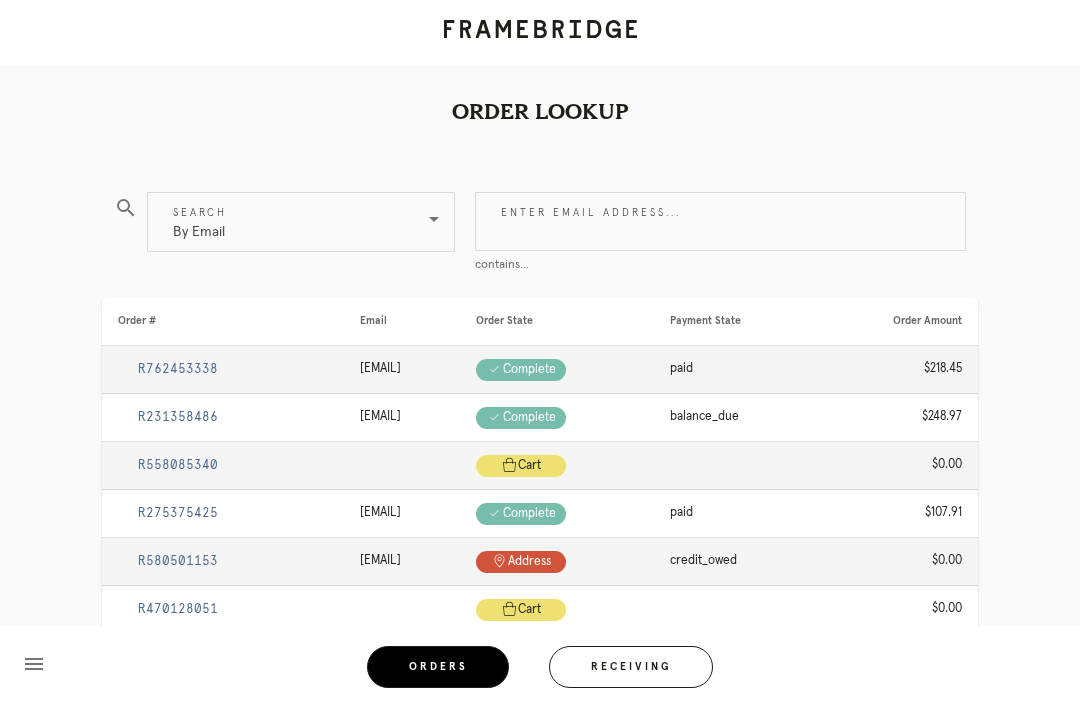 paste on "[EMAIL]" 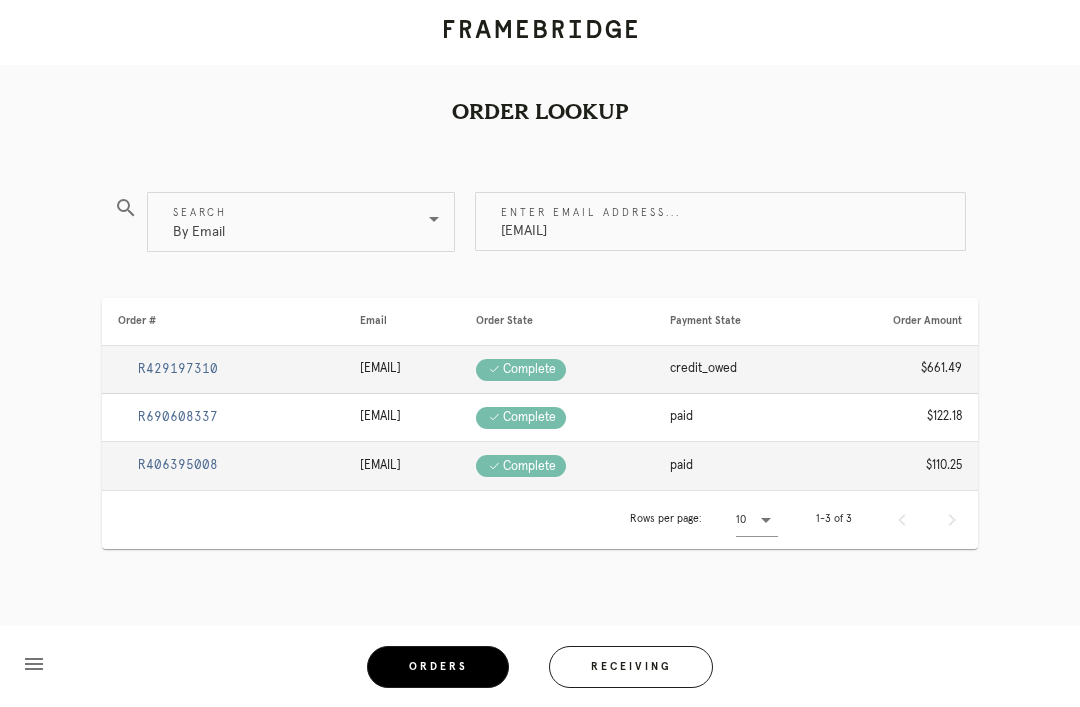 click on "R690608337" at bounding box center (178, 417) 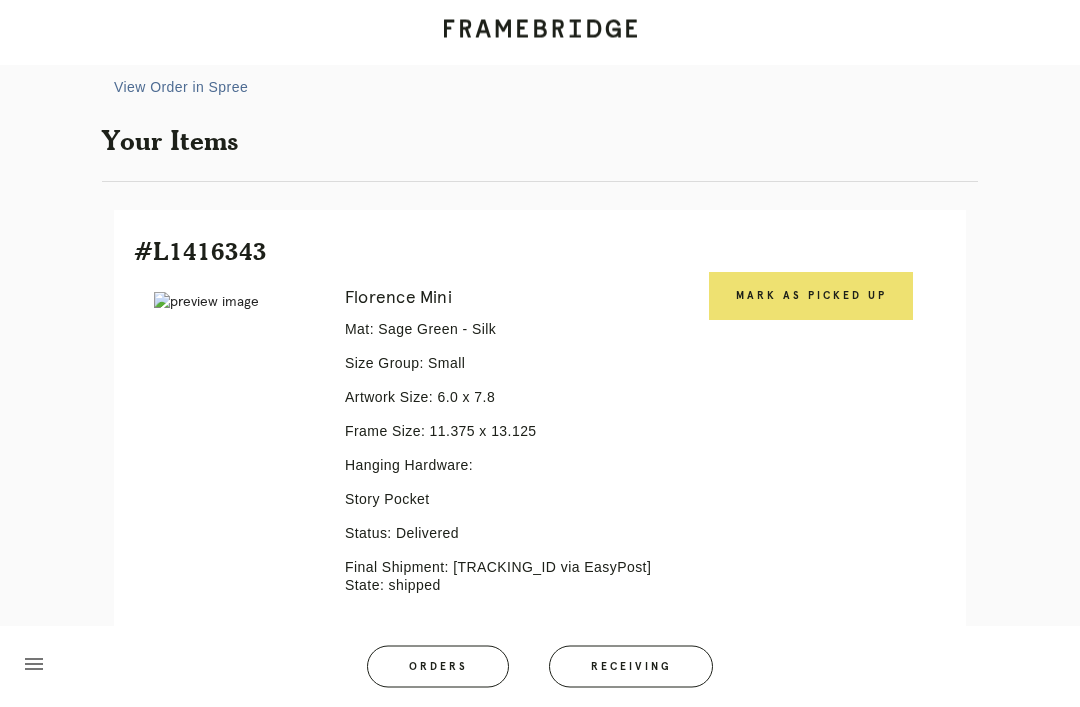 click on "Mark as Picked Up" at bounding box center (811, 297) 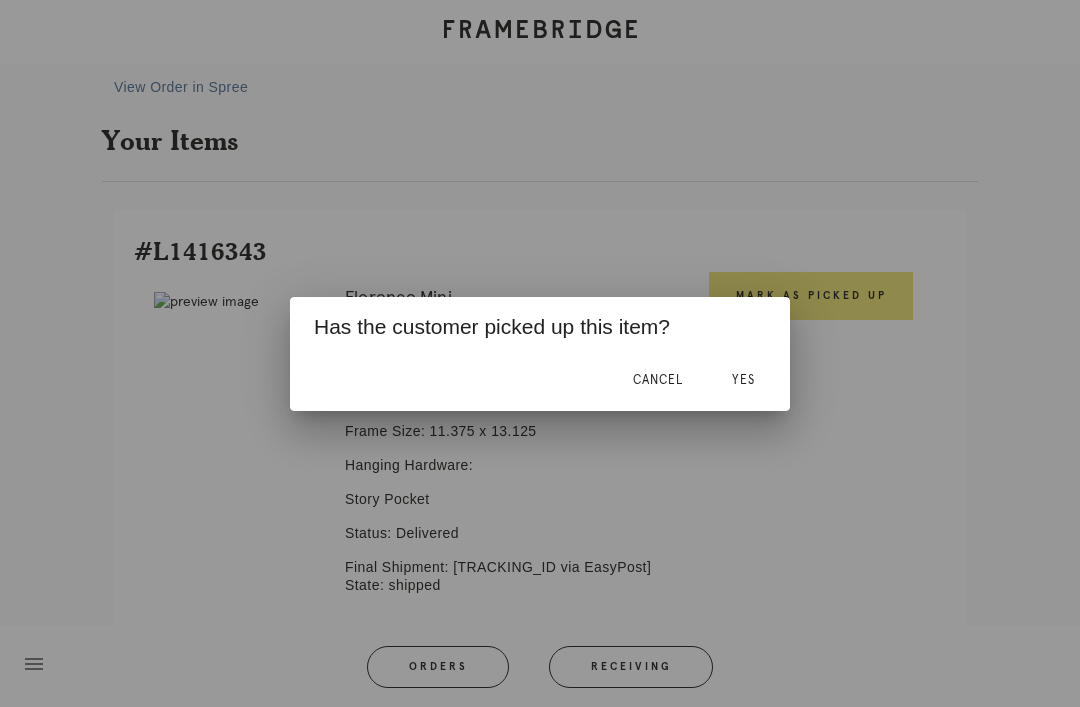 click on "Yes" at bounding box center [743, 380] 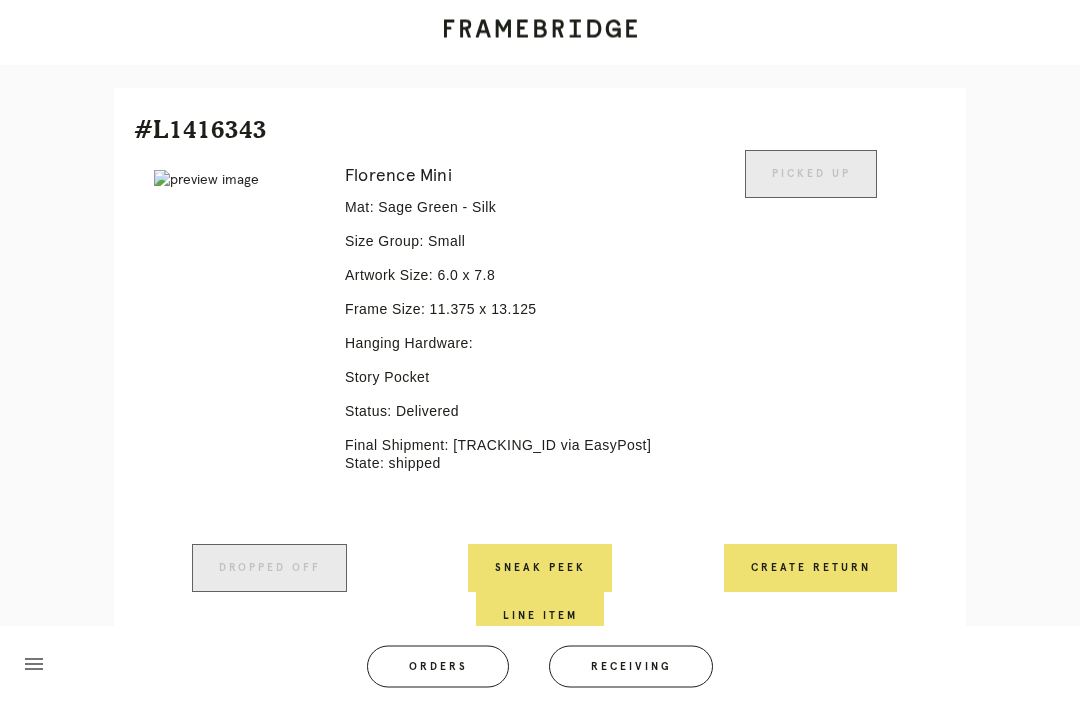scroll, scrollTop: 449, scrollLeft: 0, axis: vertical 